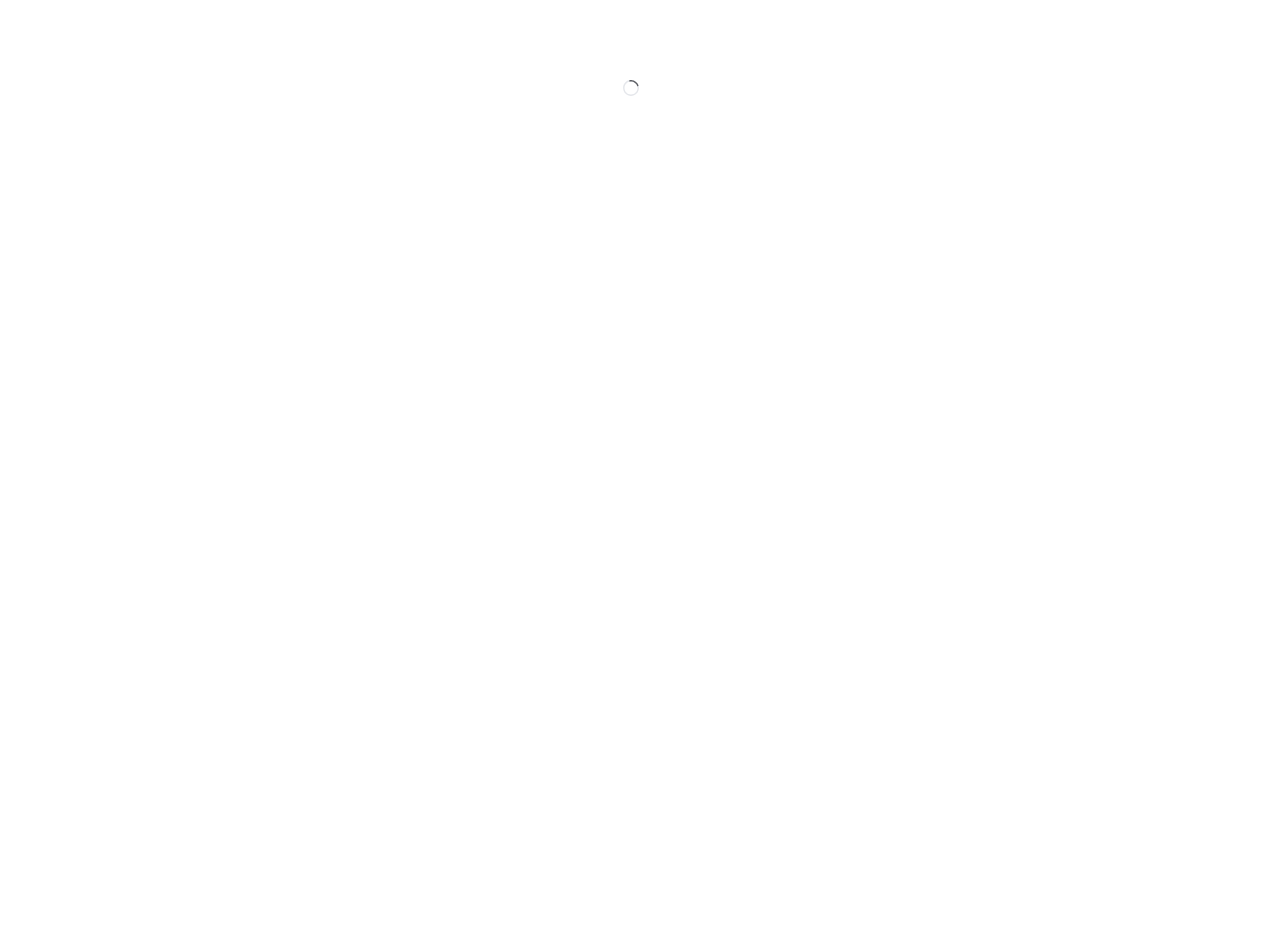 scroll, scrollTop: 0, scrollLeft: 0, axis: both 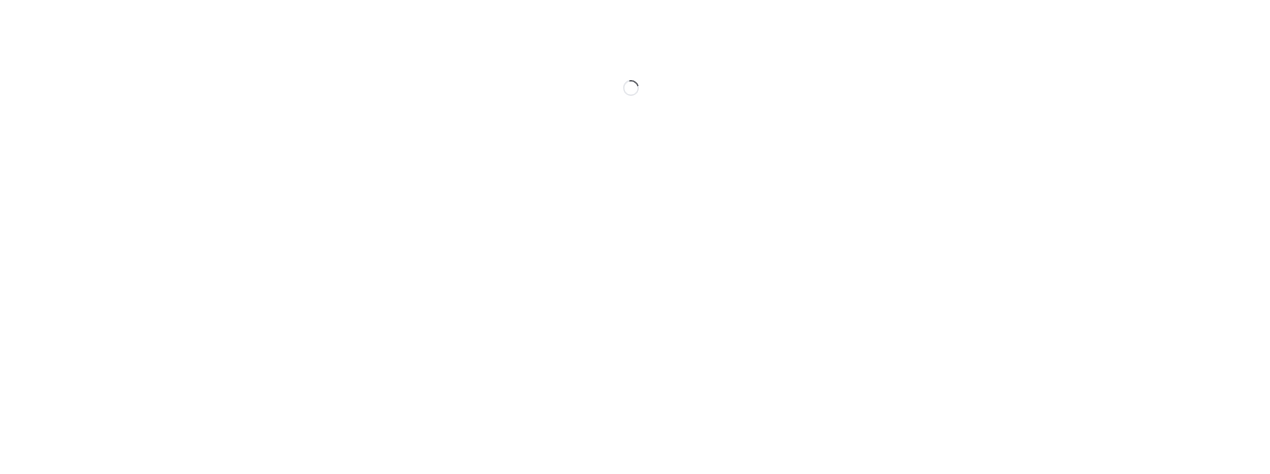click at bounding box center [635, 317] 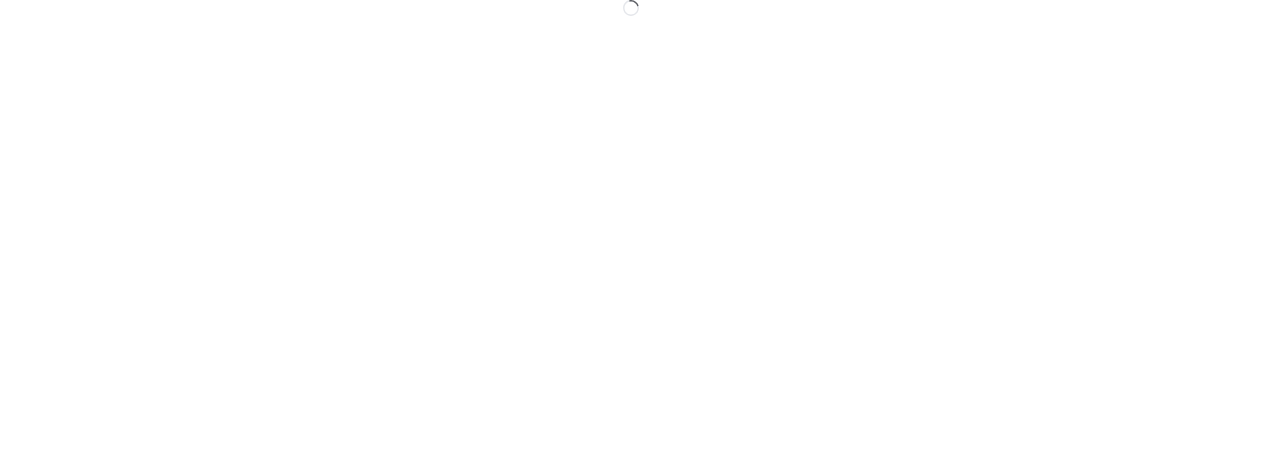 scroll, scrollTop: 0, scrollLeft: 0, axis: both 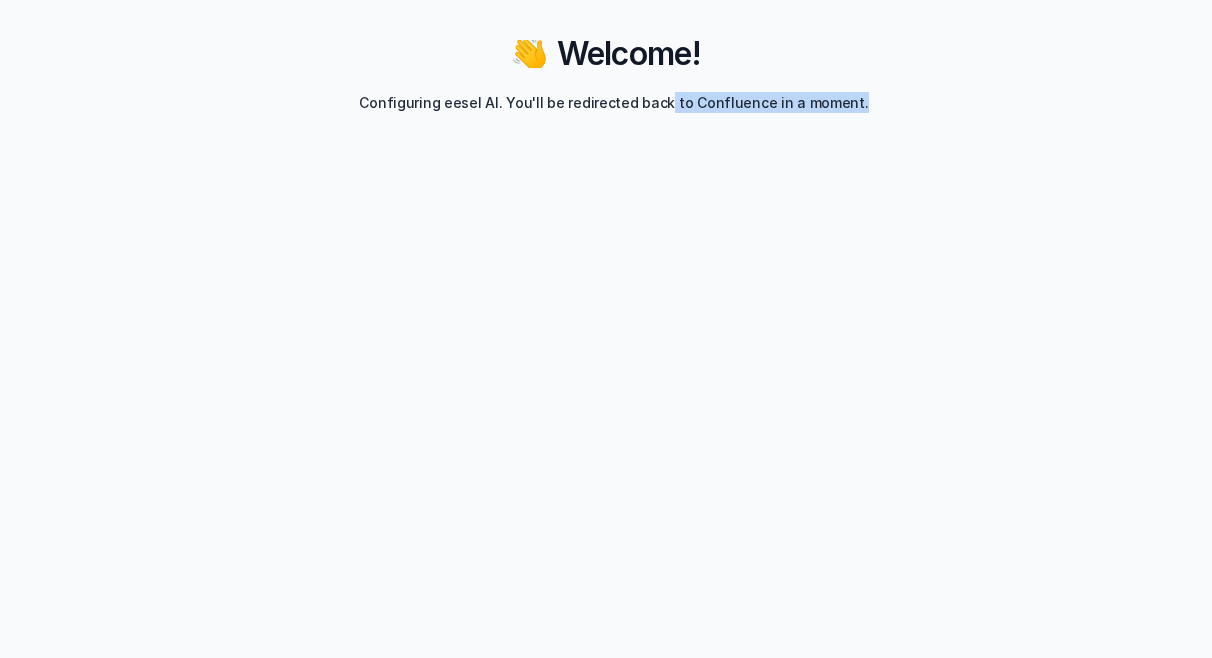 drag, startPoint x: 674, startPoint y: 101, endPoint x: 1206, endPoint y: 112, distance: 532.1137 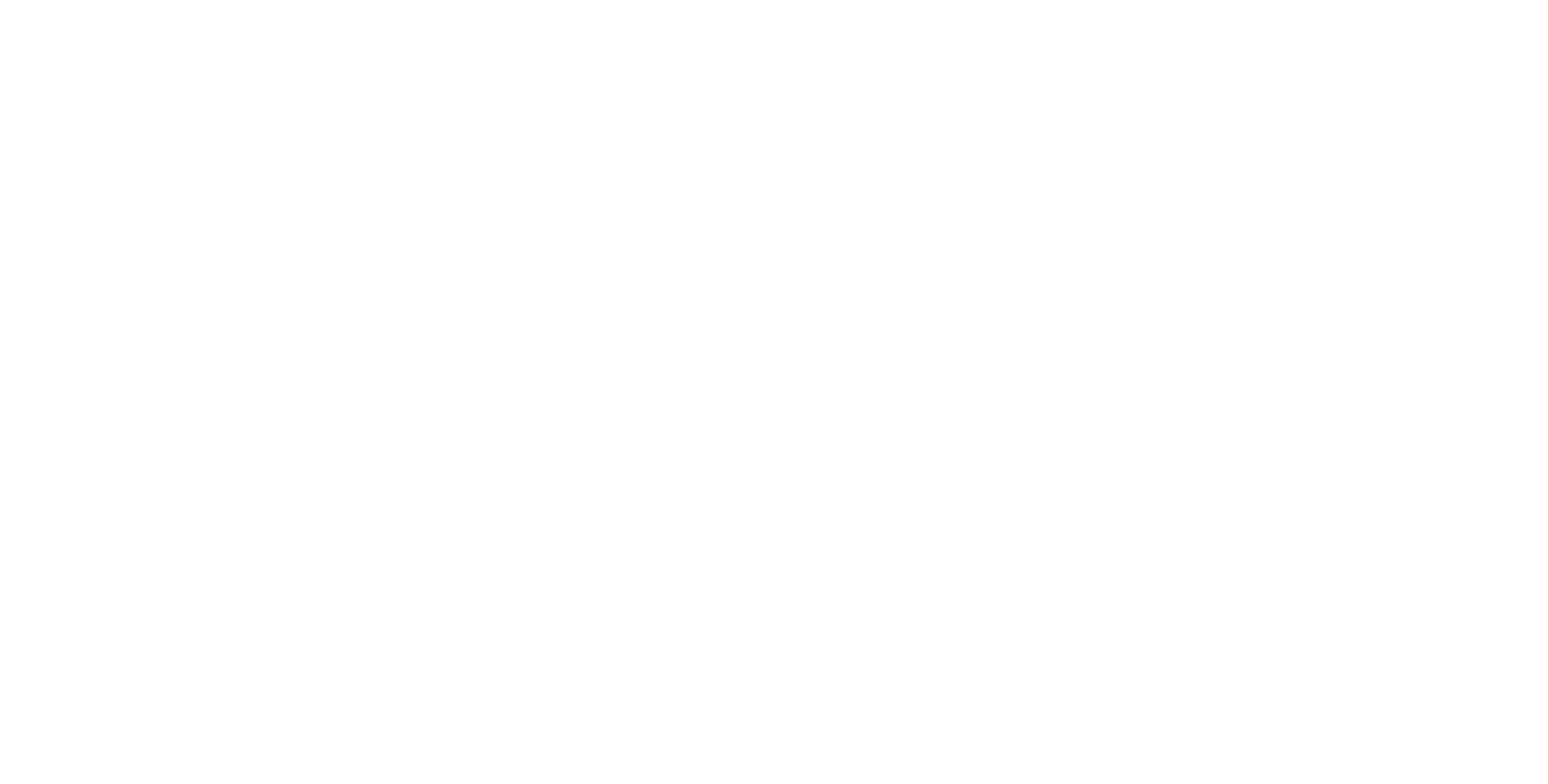 scroll, scrollTop: 0, scrollLeft: 0, axis: both 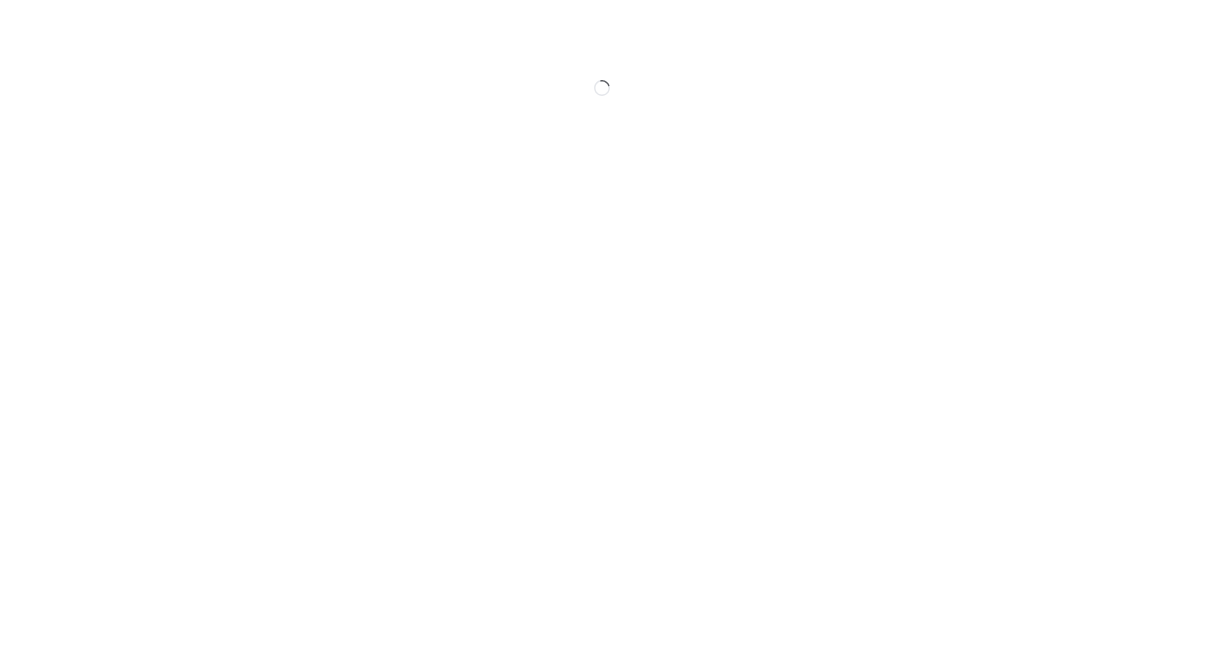 click at bounding box center [606, 409] 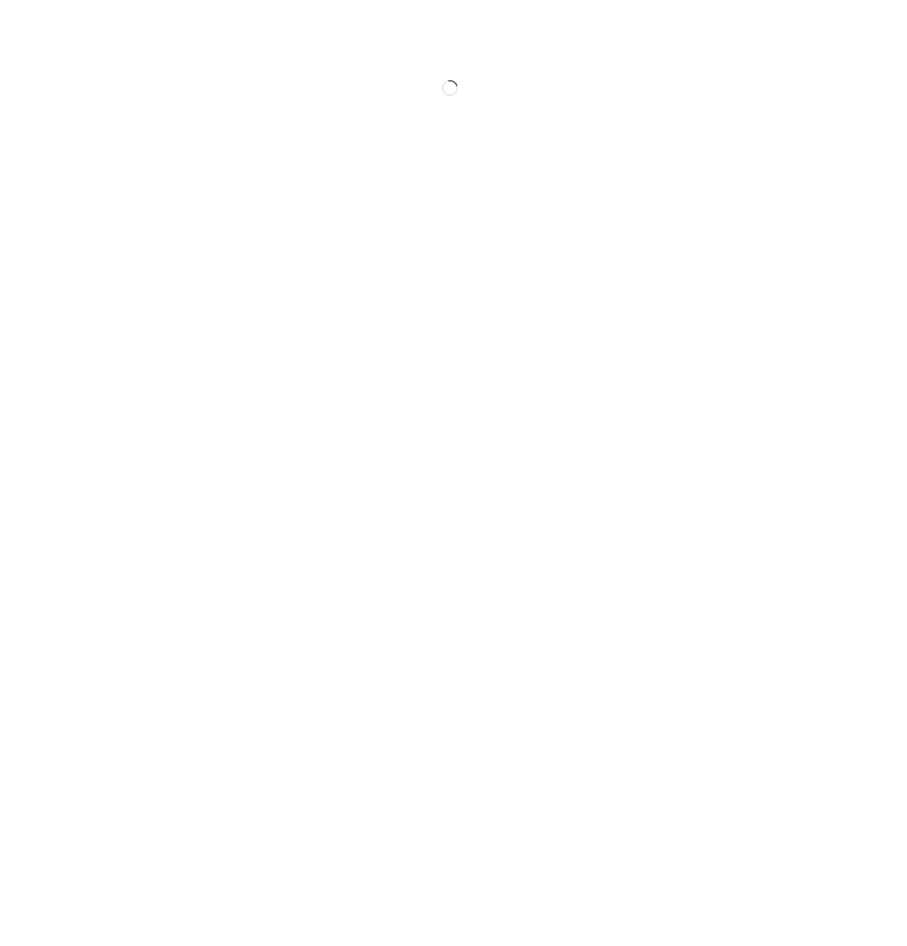 click at bounding box center [453, 553] 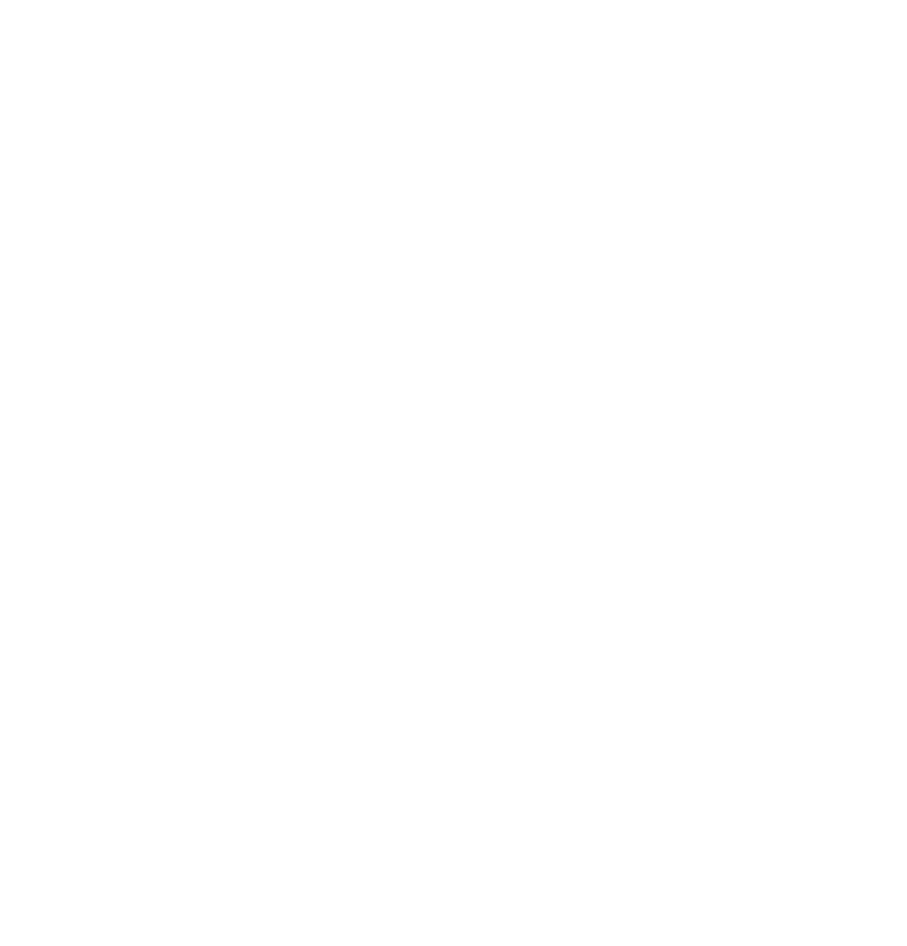 scroll, scrollTop: 0, scrollLeft: 0, axis: both 